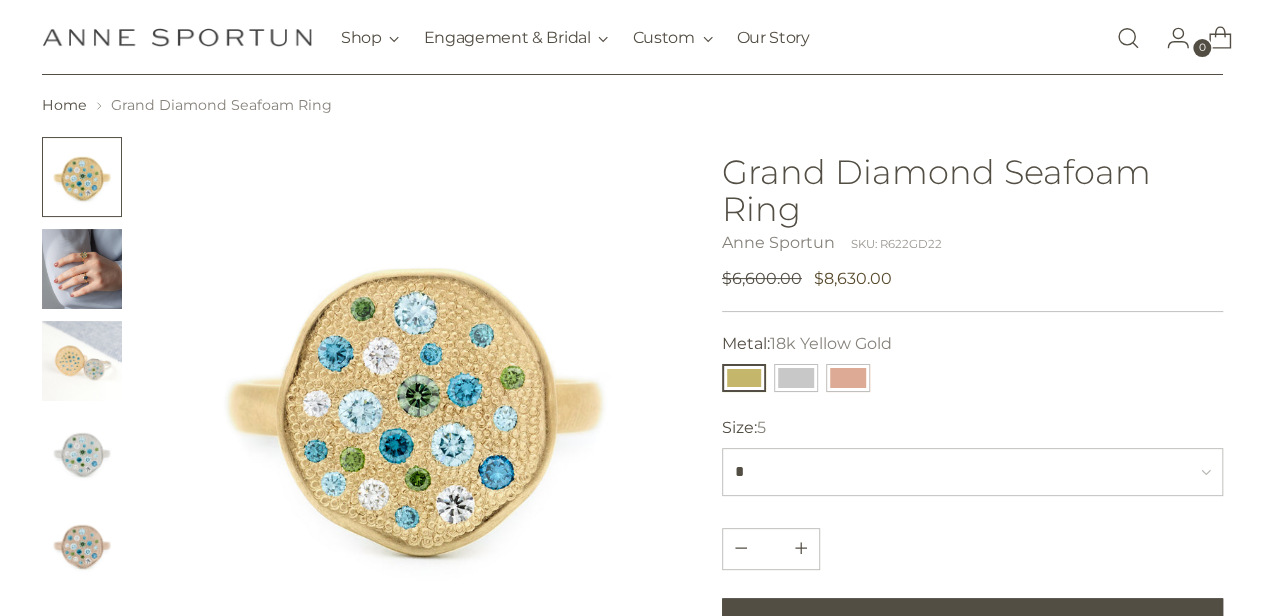 scroll, scrollTop: 100, scrollLeft: 0, axis: vertical 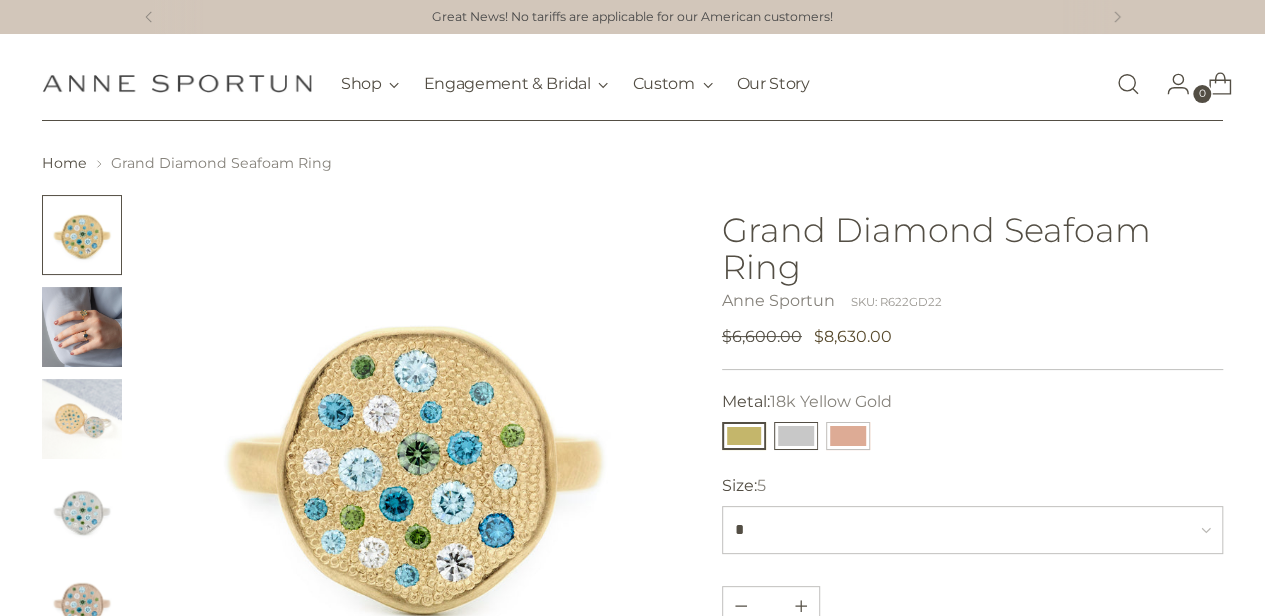 click at bounding box center [796, 436] 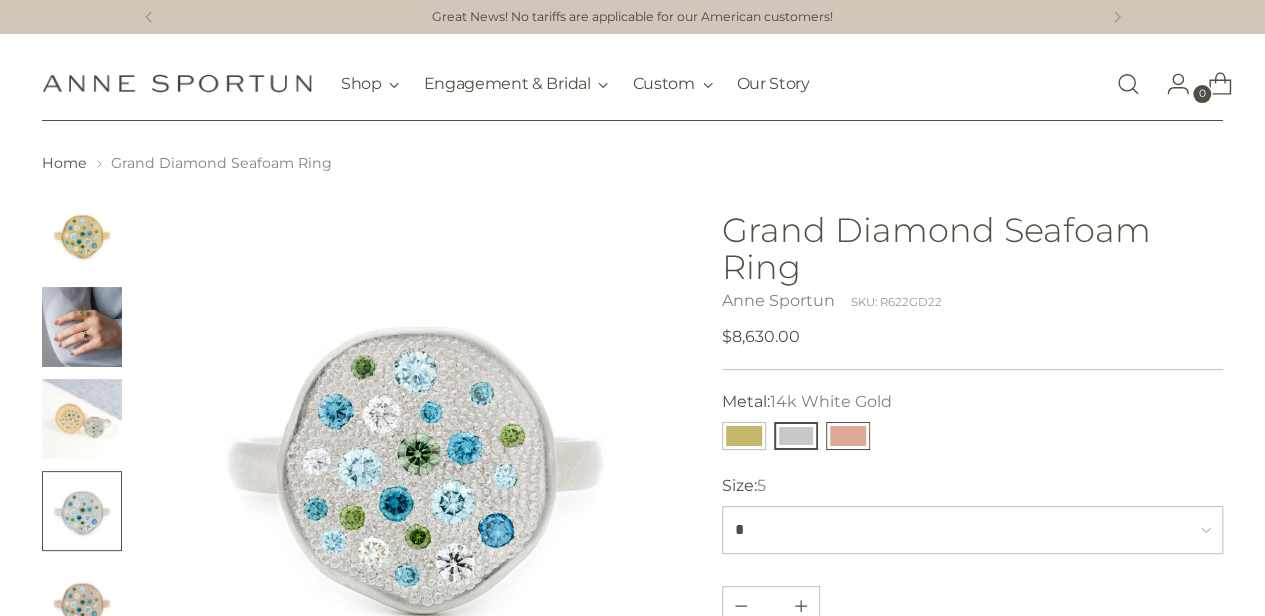 click at bounding box center (848, 436) 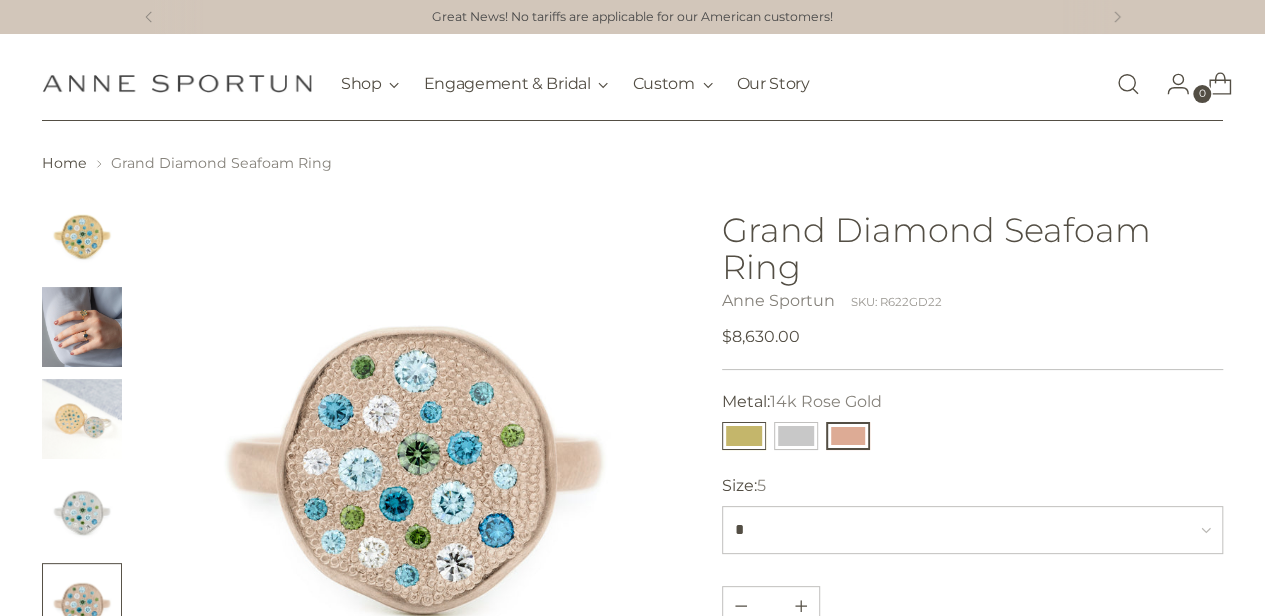 click at bounding box center (744, 436) 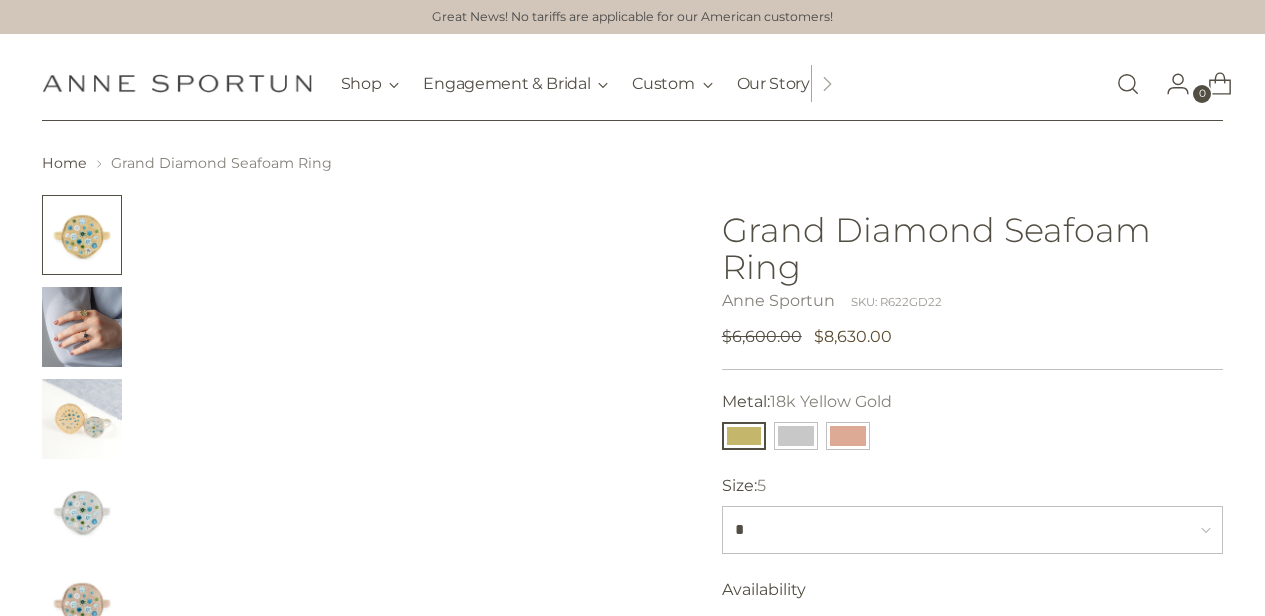 scroll, scrollTop: 0, scrollLeft: 0, axis: both 